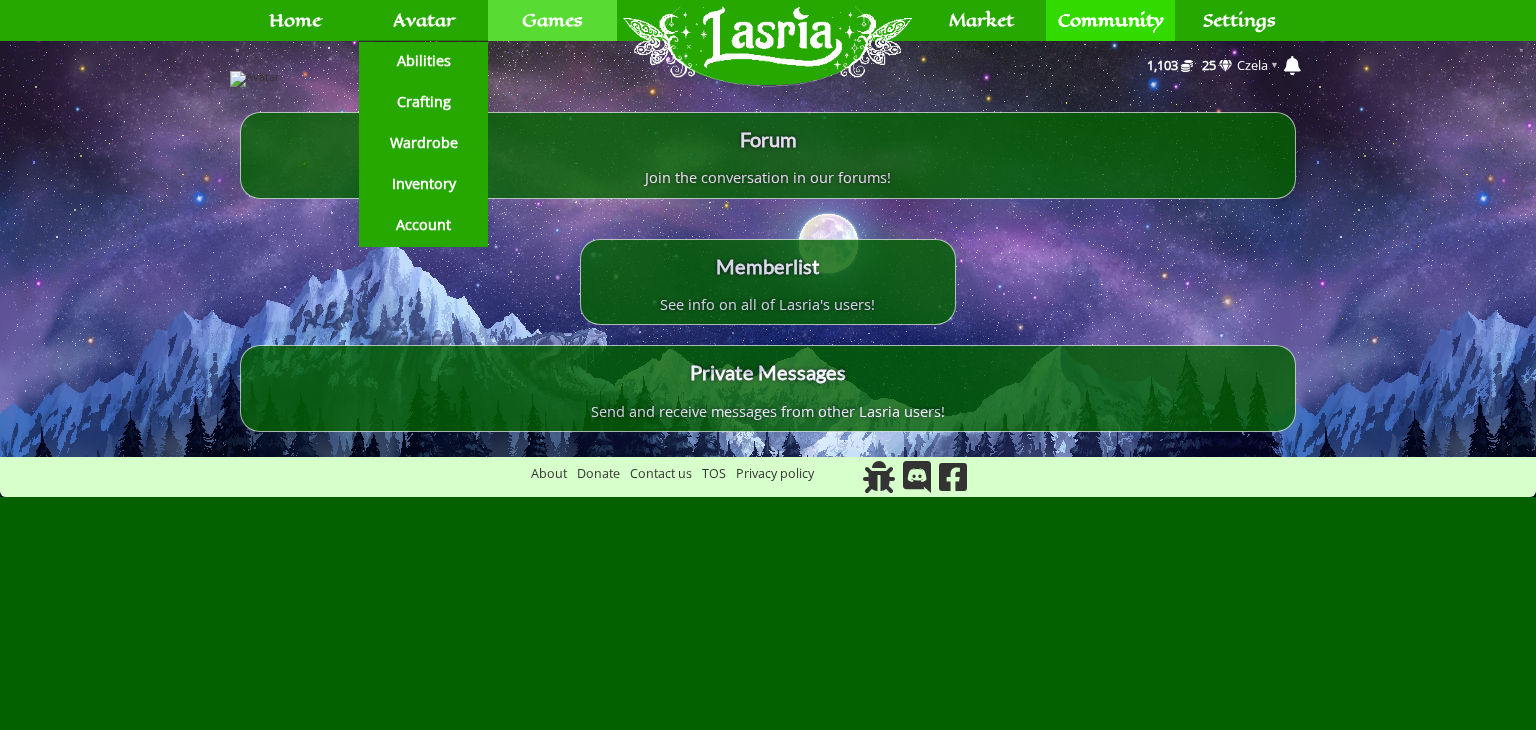 scroll, scrollTop: 0, scrollLeft: 0, axis: both 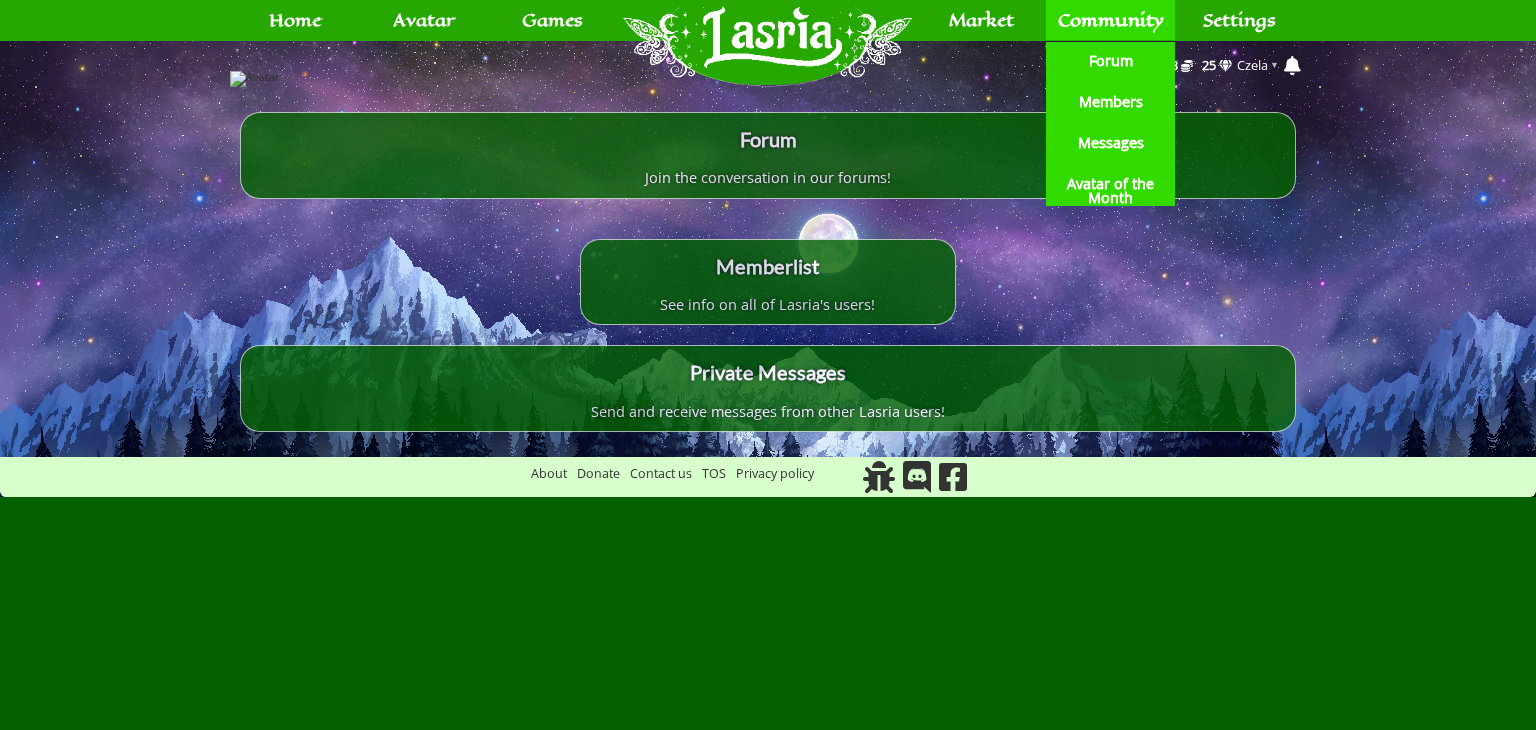 click on "Forum" at bounding box center [1110, 61] 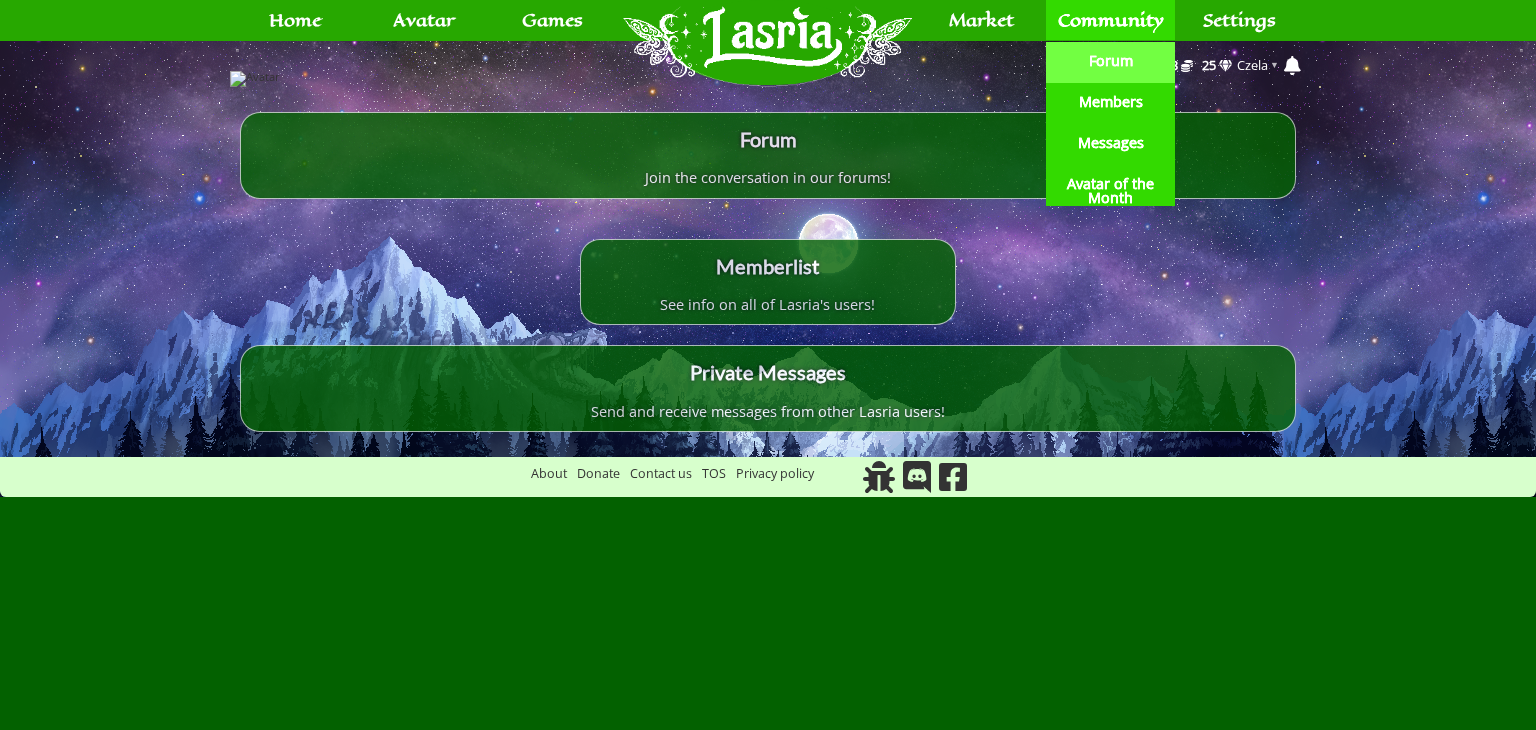 click on "Forum" at bounding box center (1111, 61) 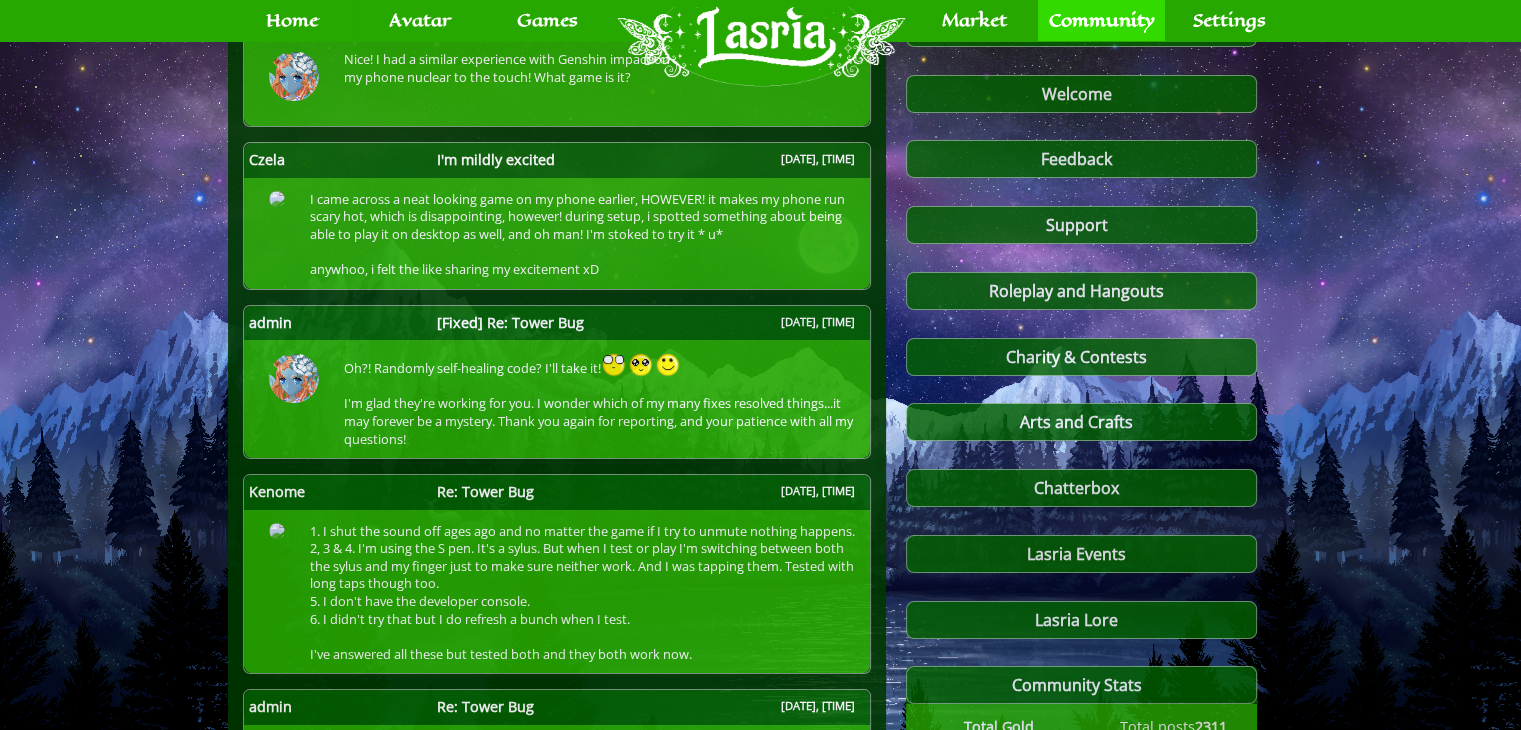 scroll, scrollTop: 0, scrollLeft: 0, axis: both 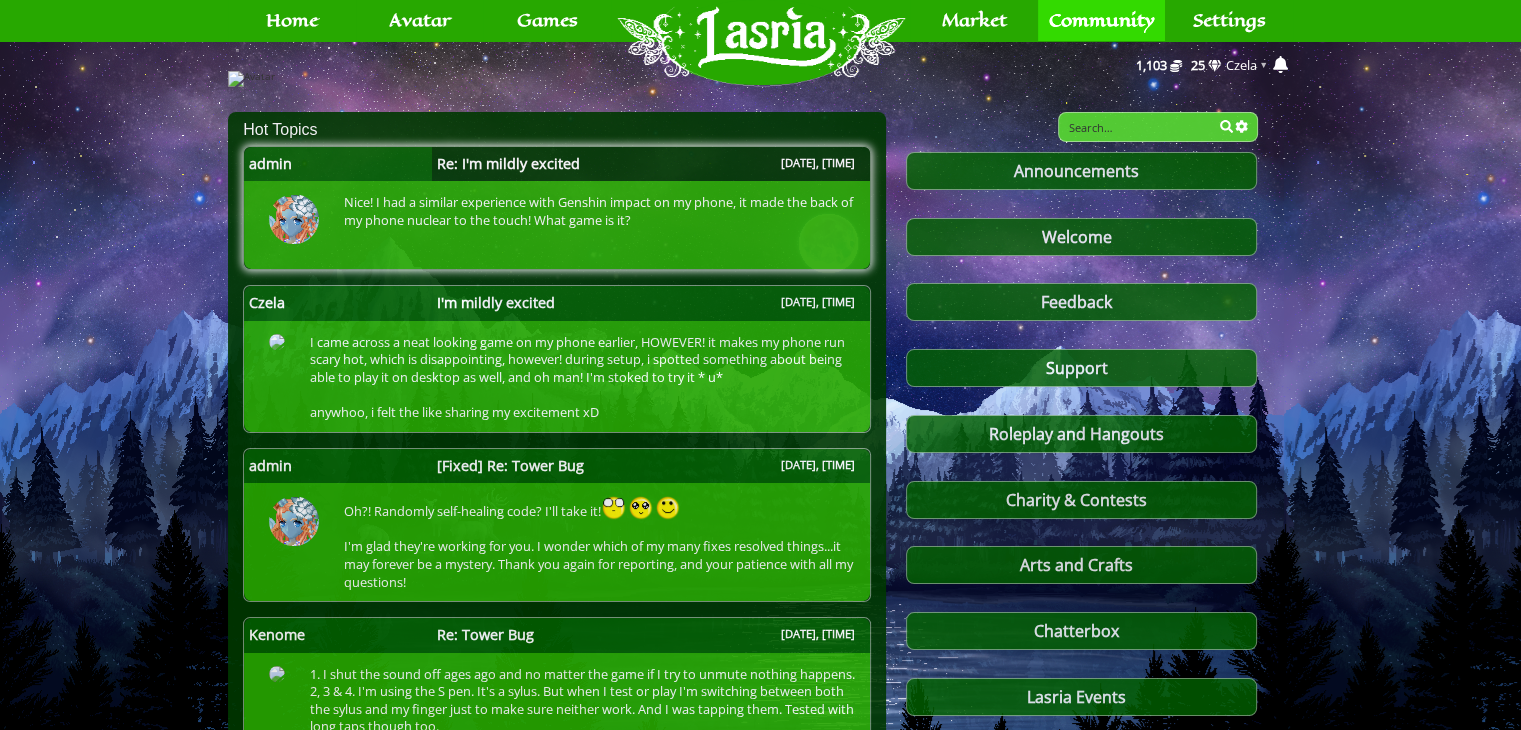 click on "Re: I'm mildly excited" at bounding box center (508, 164) 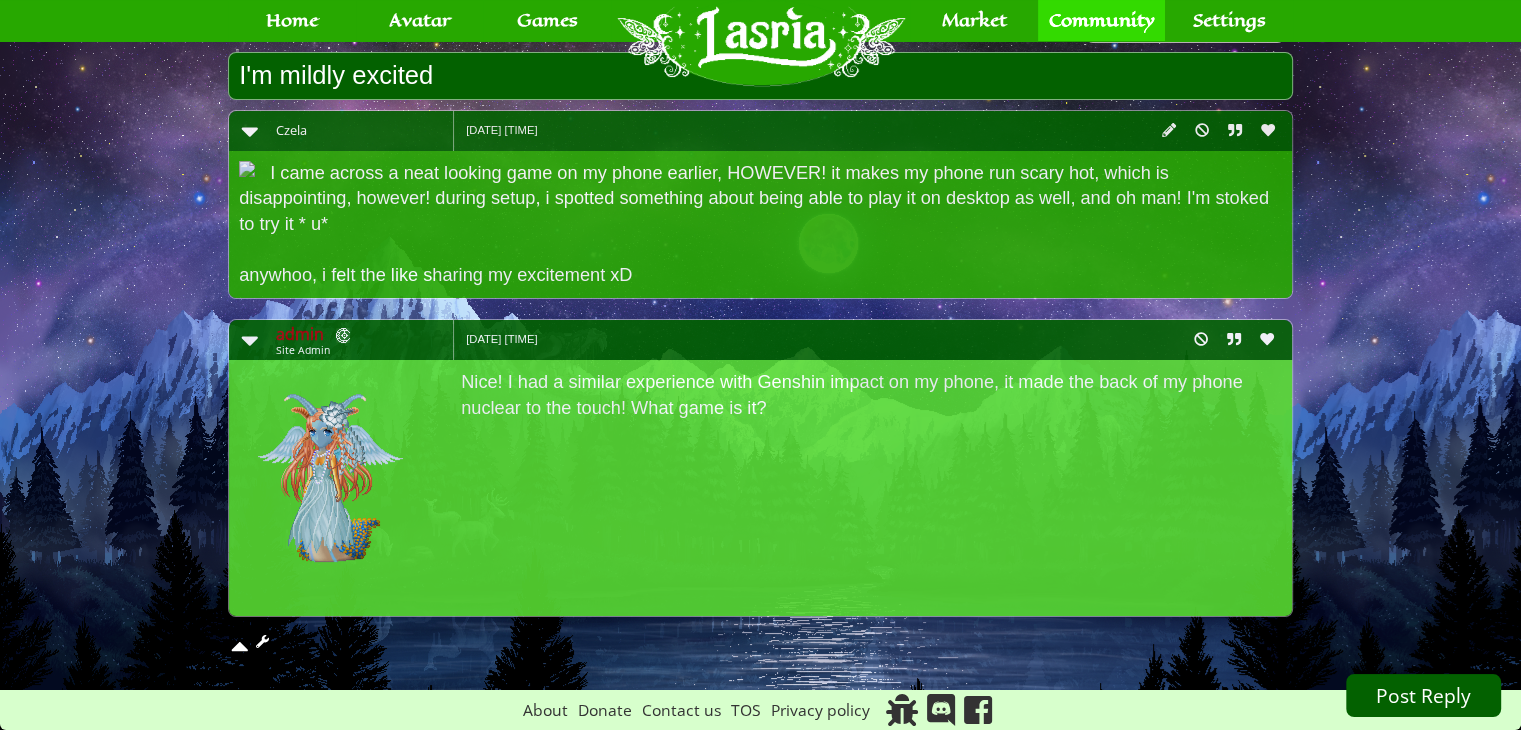 scroll, scrollTop: 419, scrollLeft: 0, axis: vertical 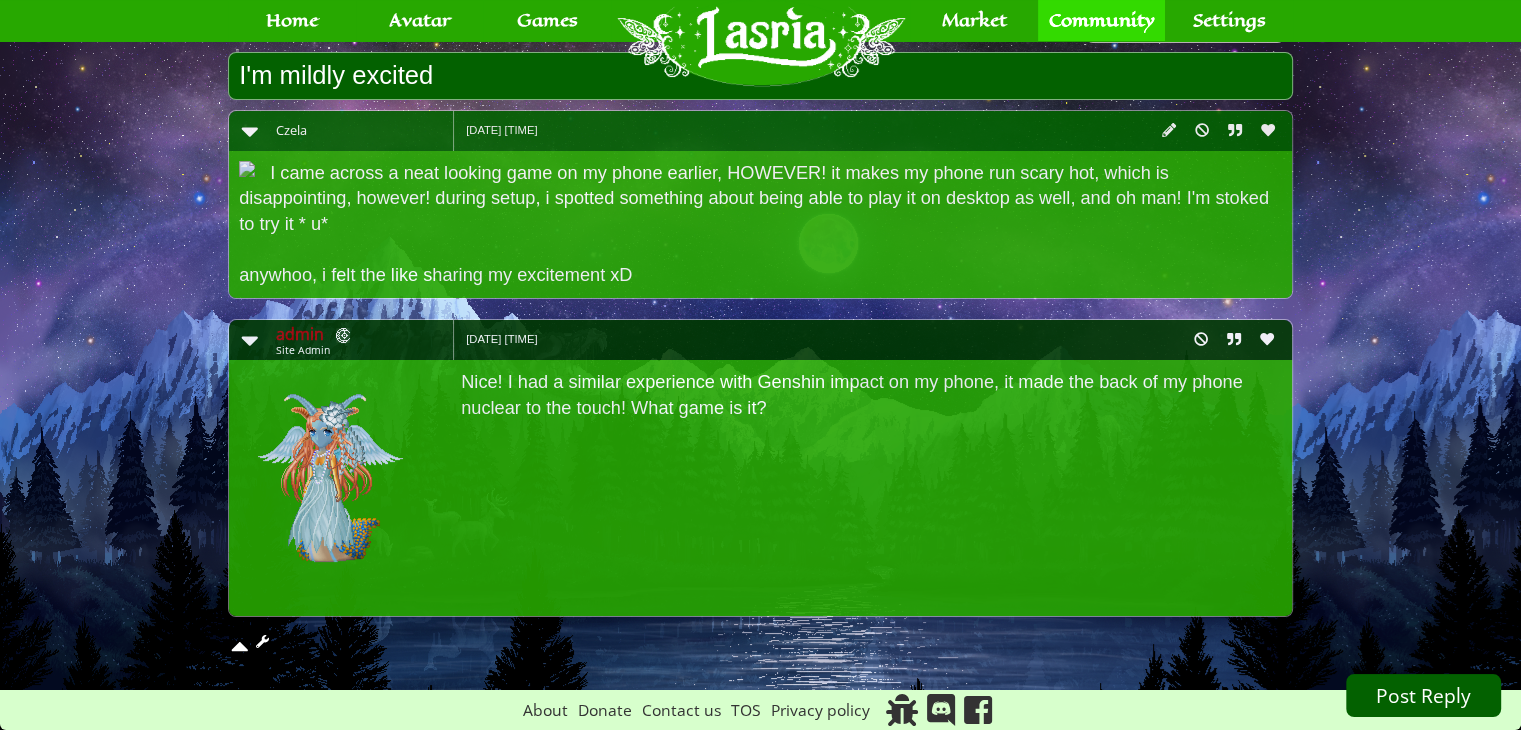 click at bounding box center [1267, 339] 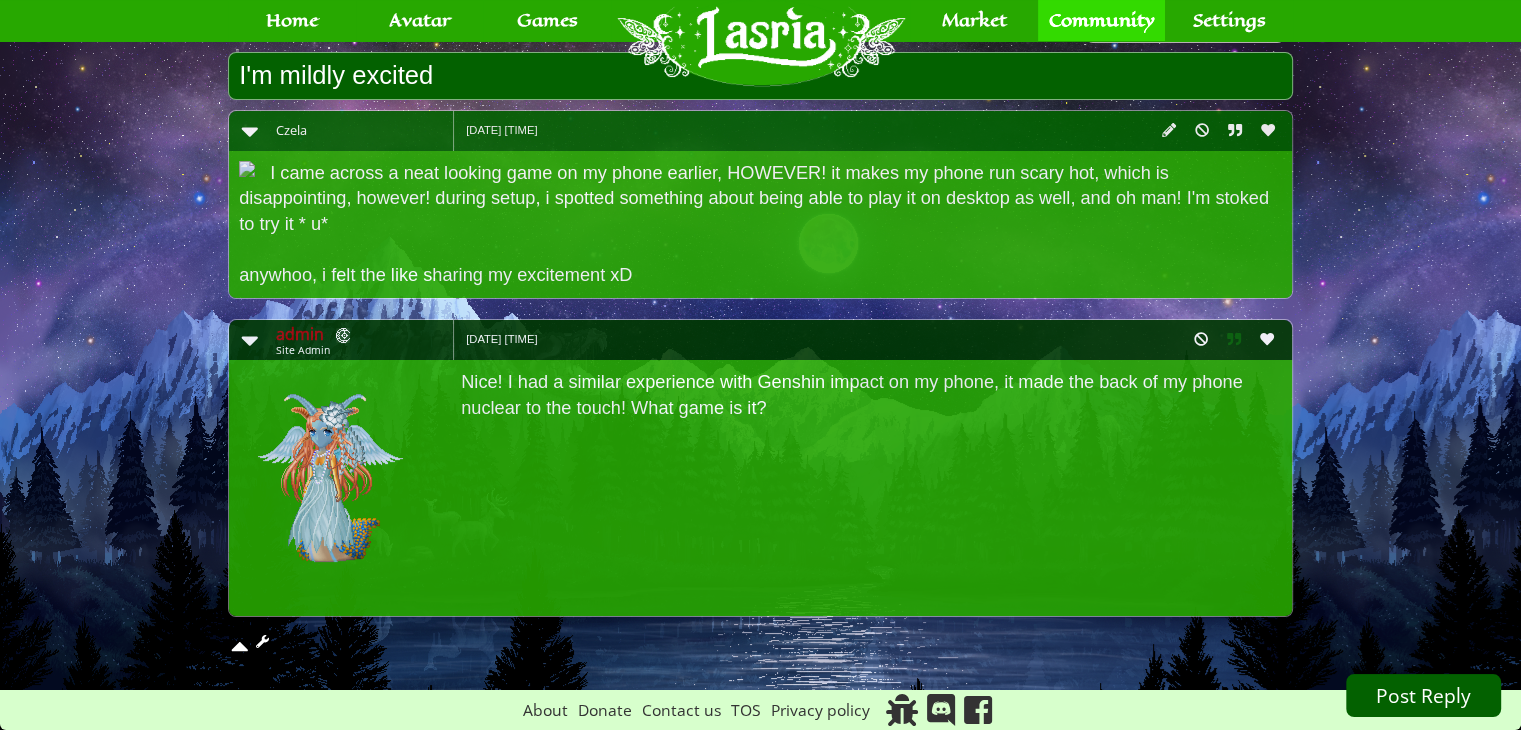 click at bounding box center (1234, 339) 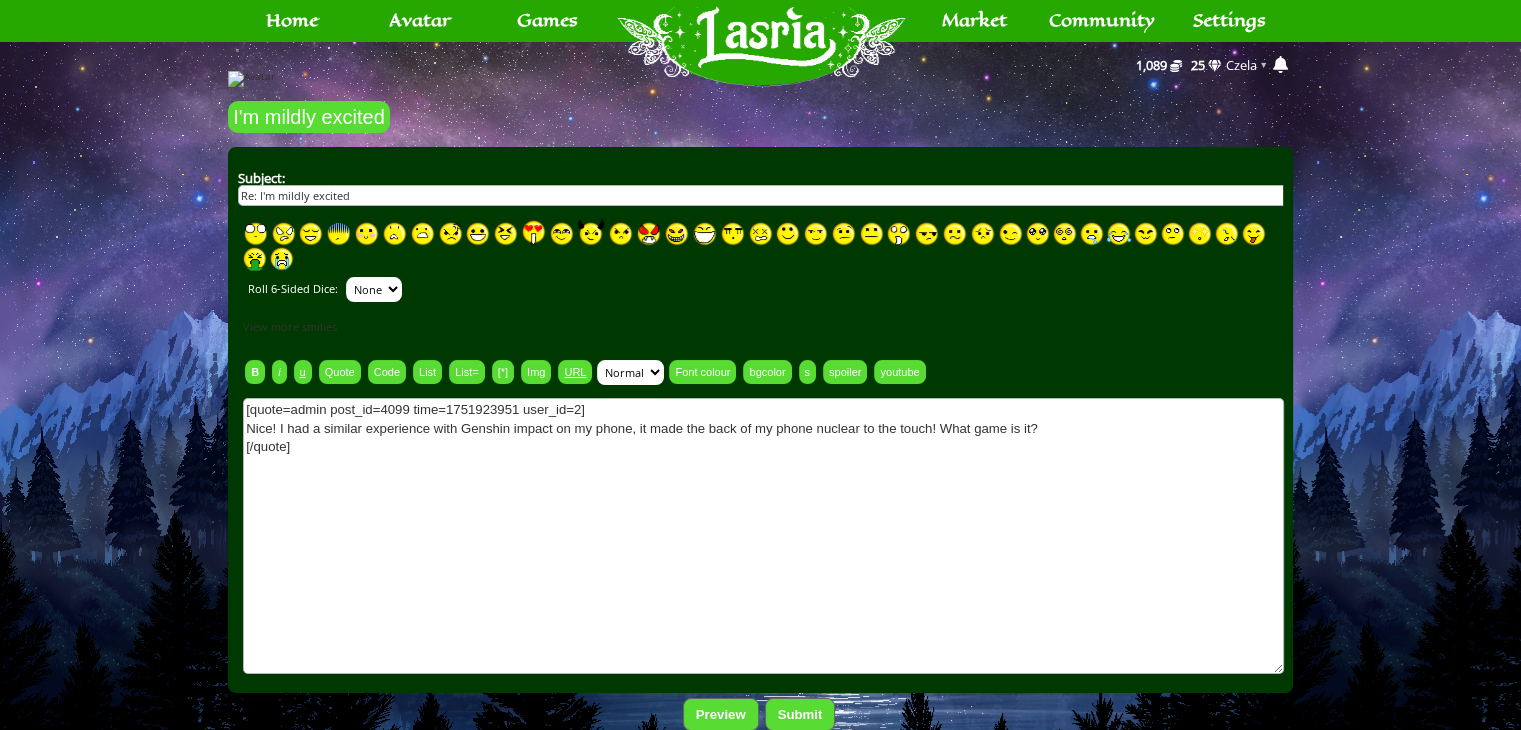 scroll, scrollTop: 500, scrollLeft: 0, axis: vertical 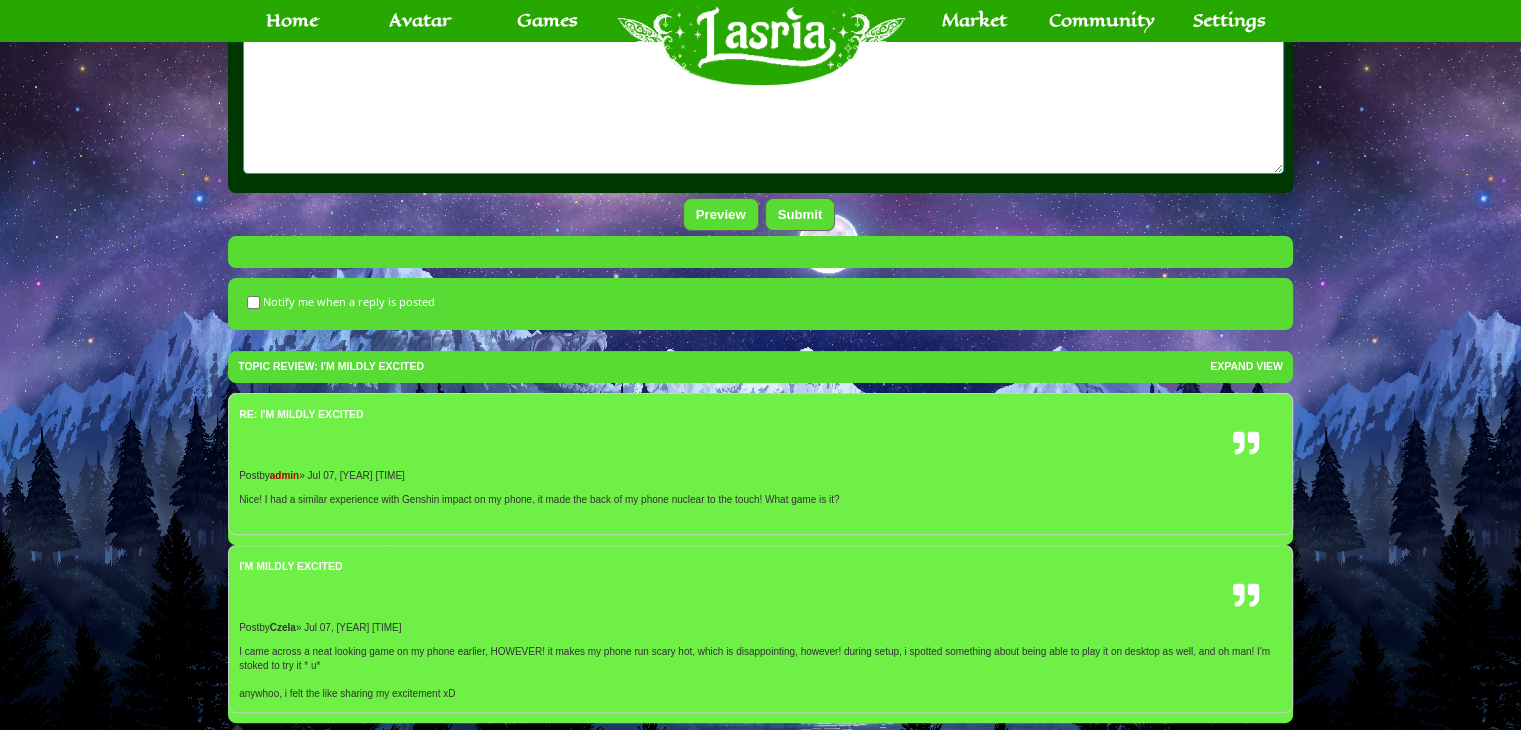 click on "[quote=admin post_id=4099 time=1751923951 user_id=2]
Nice! I had a similar experience with Genshin impact on my phone, it made the back of my phone nuclear to the touch! What game is it?
[/quote]" at bounding box center (763, 36) 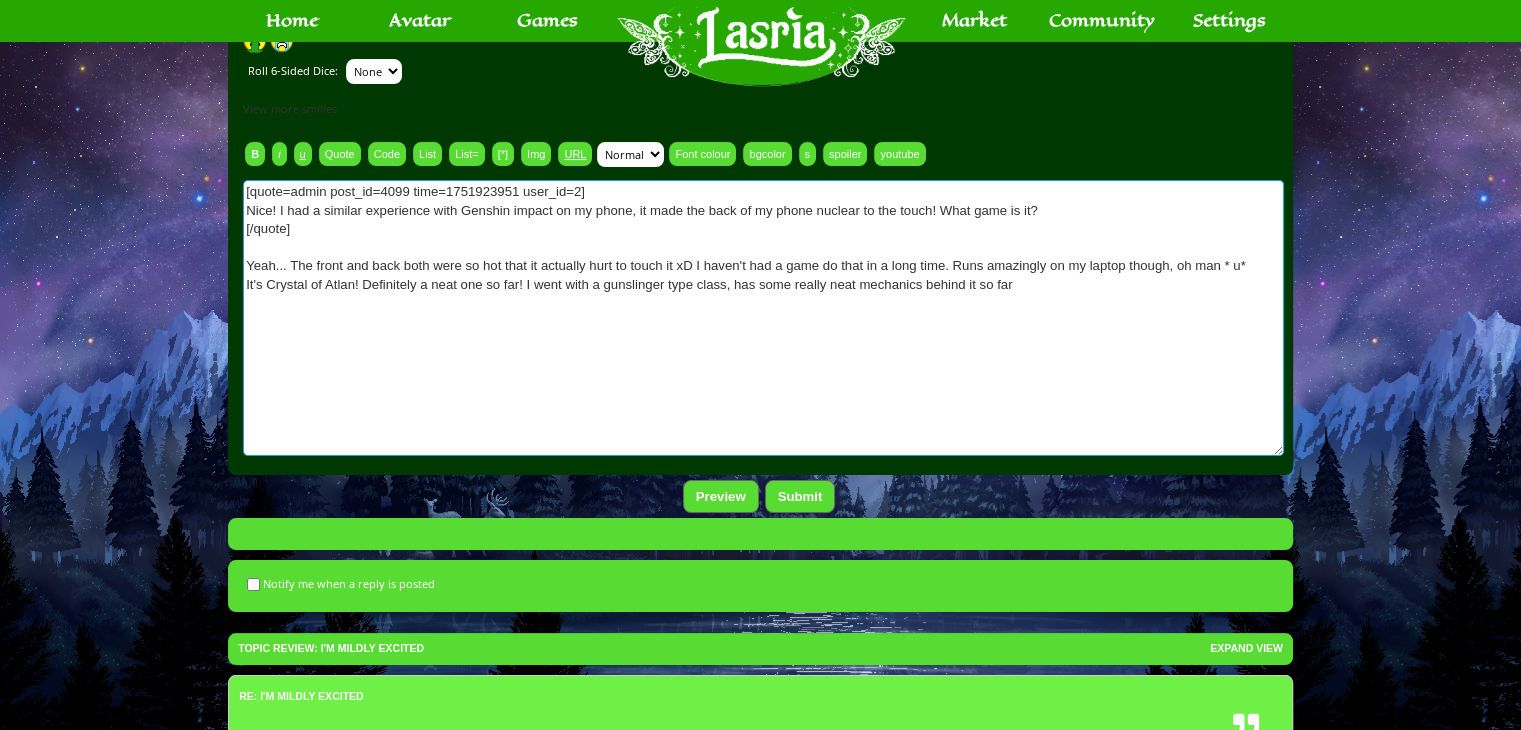 scroll, scrollTop: 480, scrollLeft: 0, axis: vertical 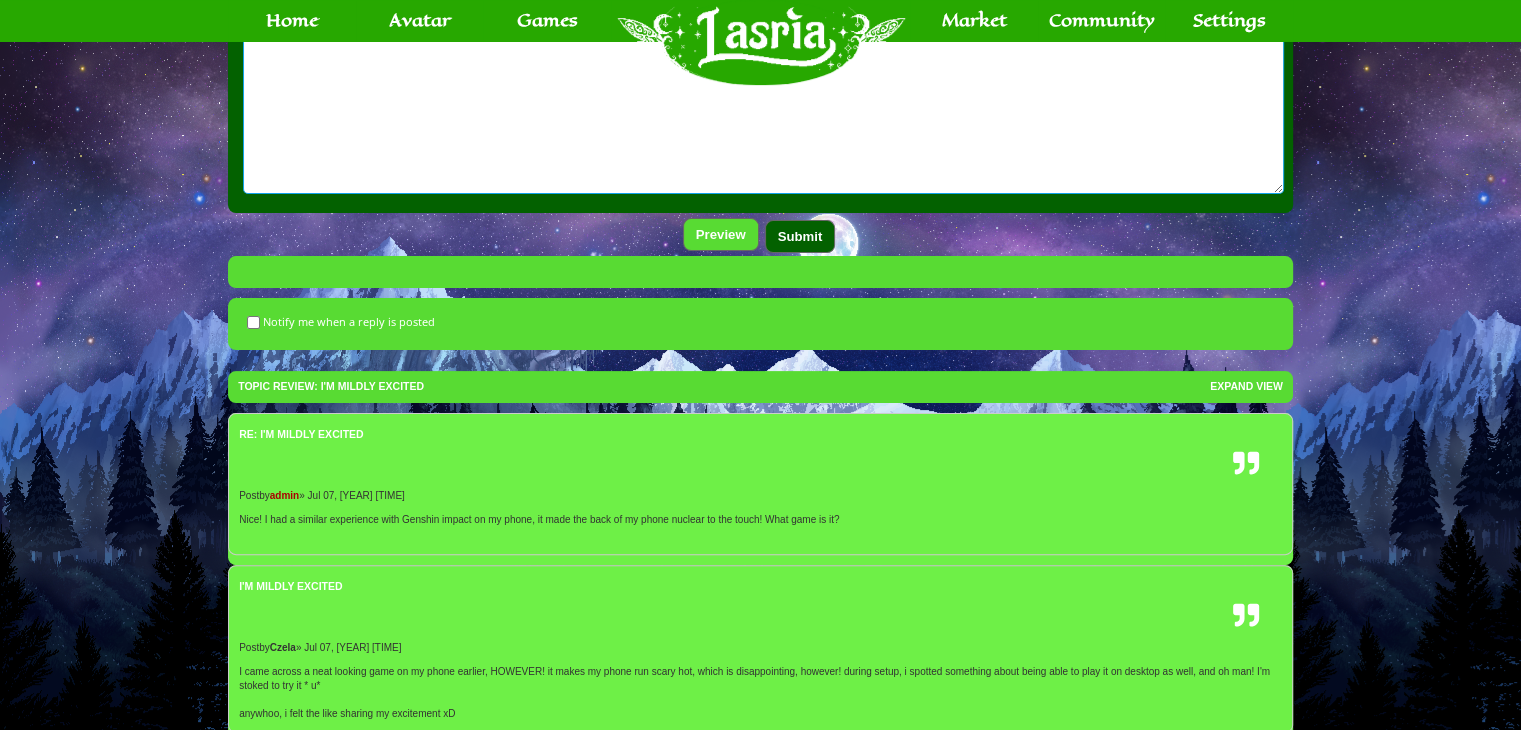 type on "[quote=admin post_id=4099 time=1751923951 user_id=2]
Nice! I had a similar experience with Genshin impact on my phone, it made the back of my phone nuclear to the touch! What game is it?
[/quote]
Yeah... The front and back both were so hot that it actually hurt to touch it xD I haven't had a game do that in a long time. Runs amazingly on my laptop though, oh man * u*
It's Crystal of Atlan! Definitely a neat one so far! I went with a gunslinger type class, has some really neat mechanics behind it so far" 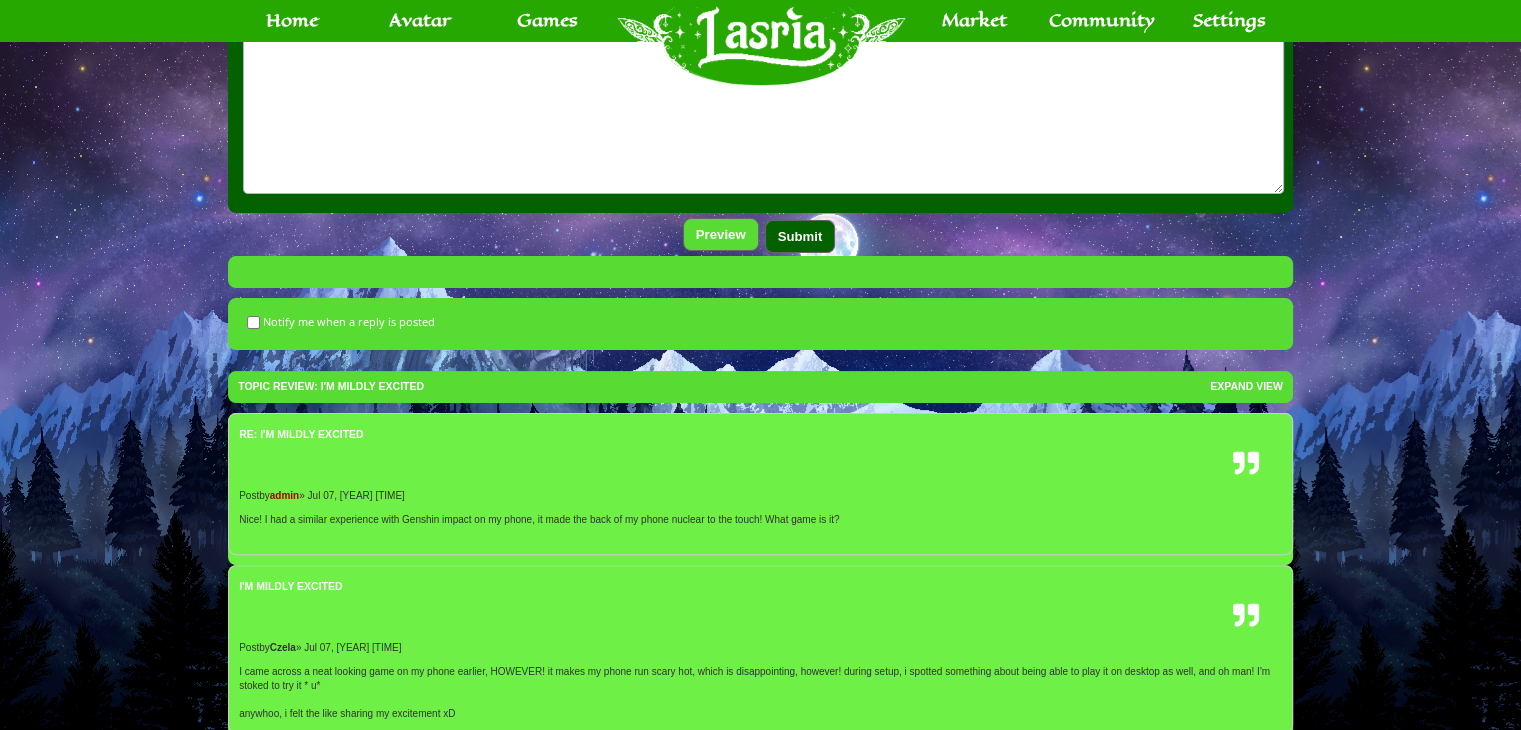 click on "Submit" at bounding box center (800, 236) 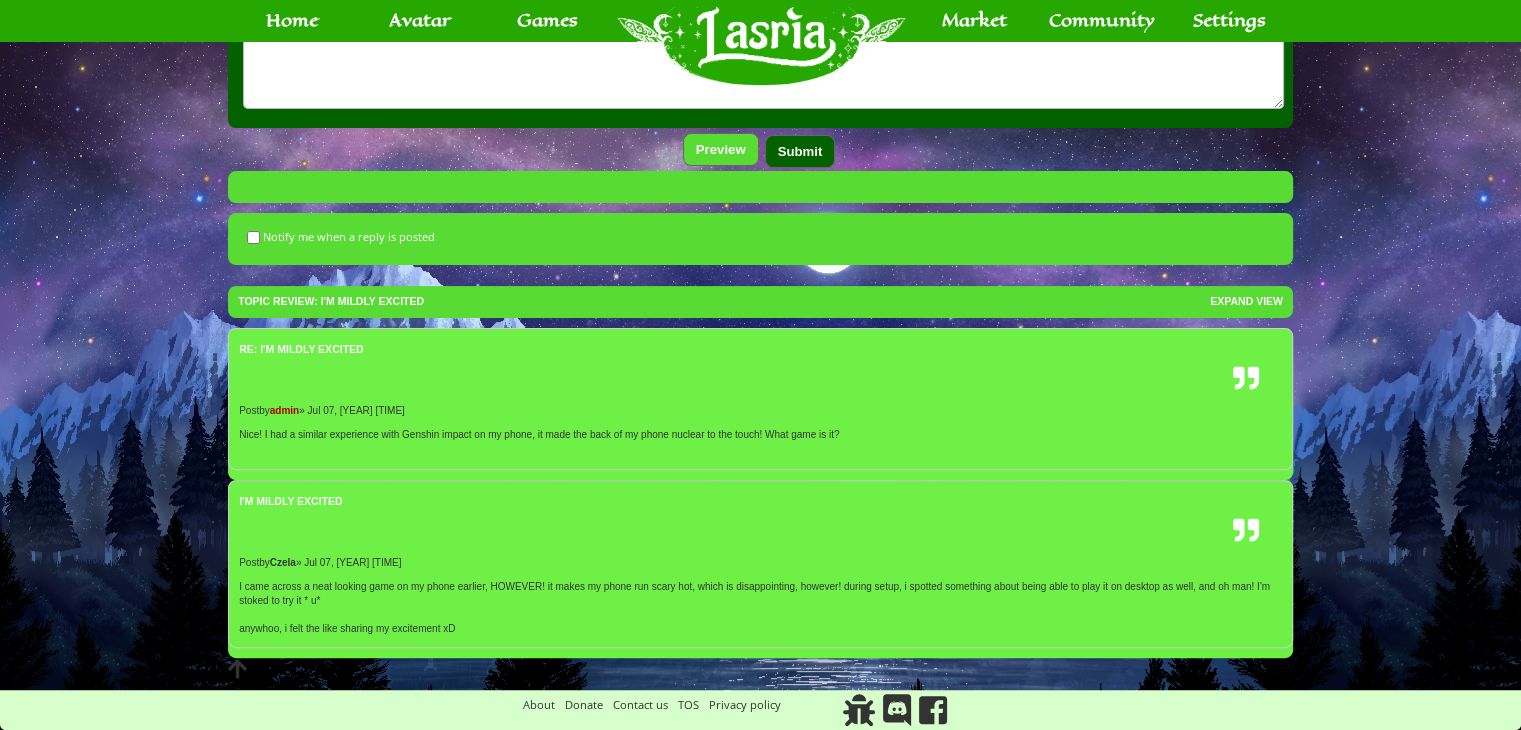 scroll, scrollTop: 780, scrollLeft: 0, axis: vertical 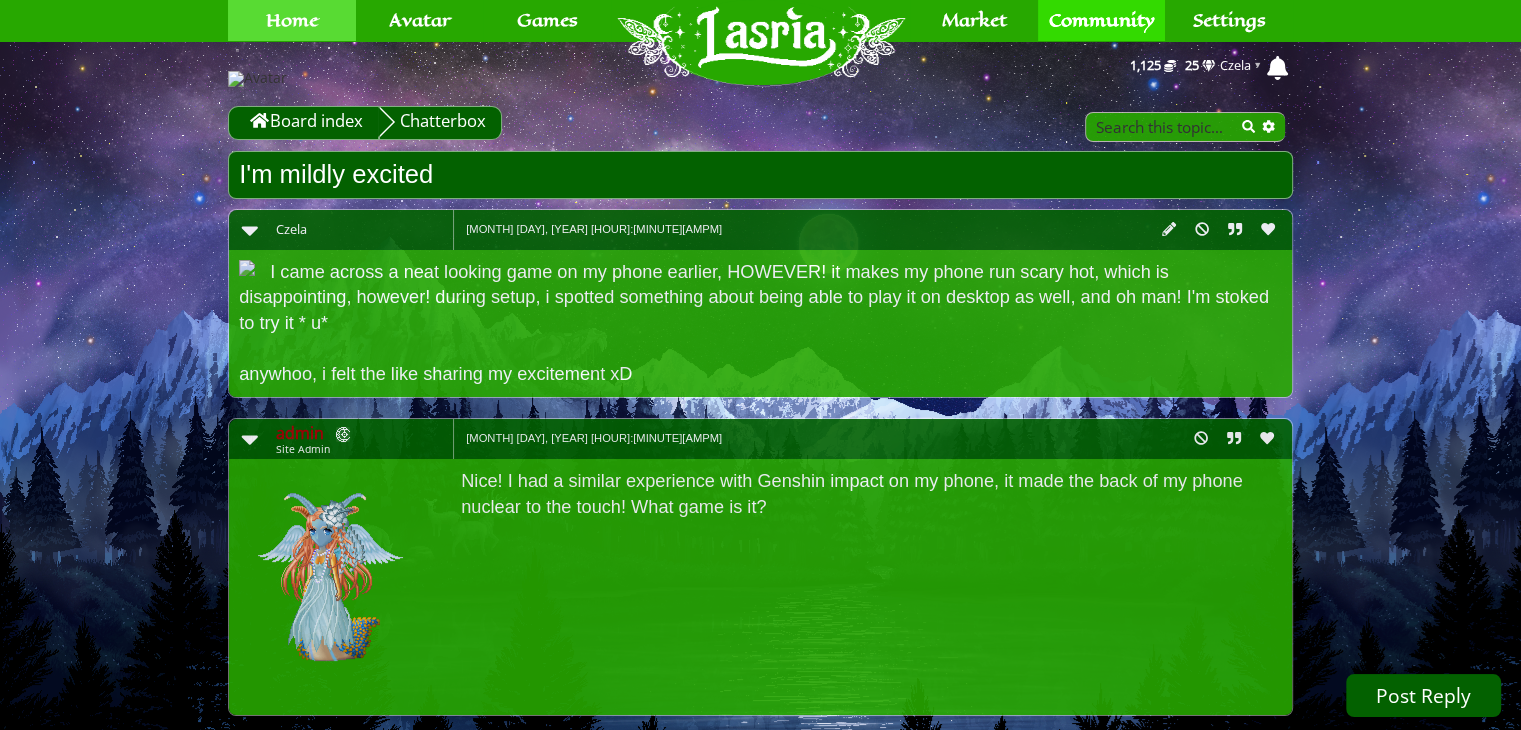 click on "Home" at bounding box center (292, 20) 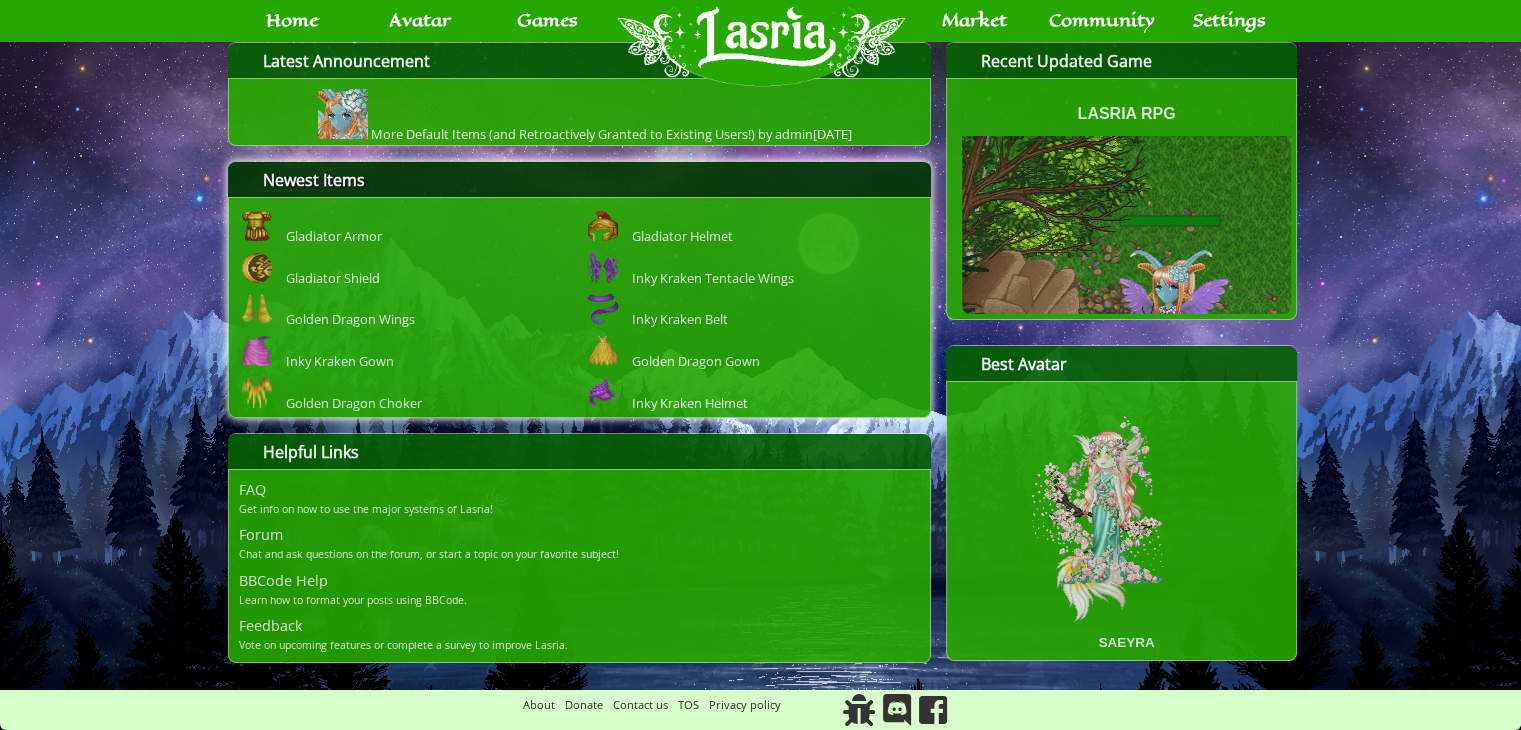 scroll, scrollTop: 276, scrollLeft: 0, axis: vertical 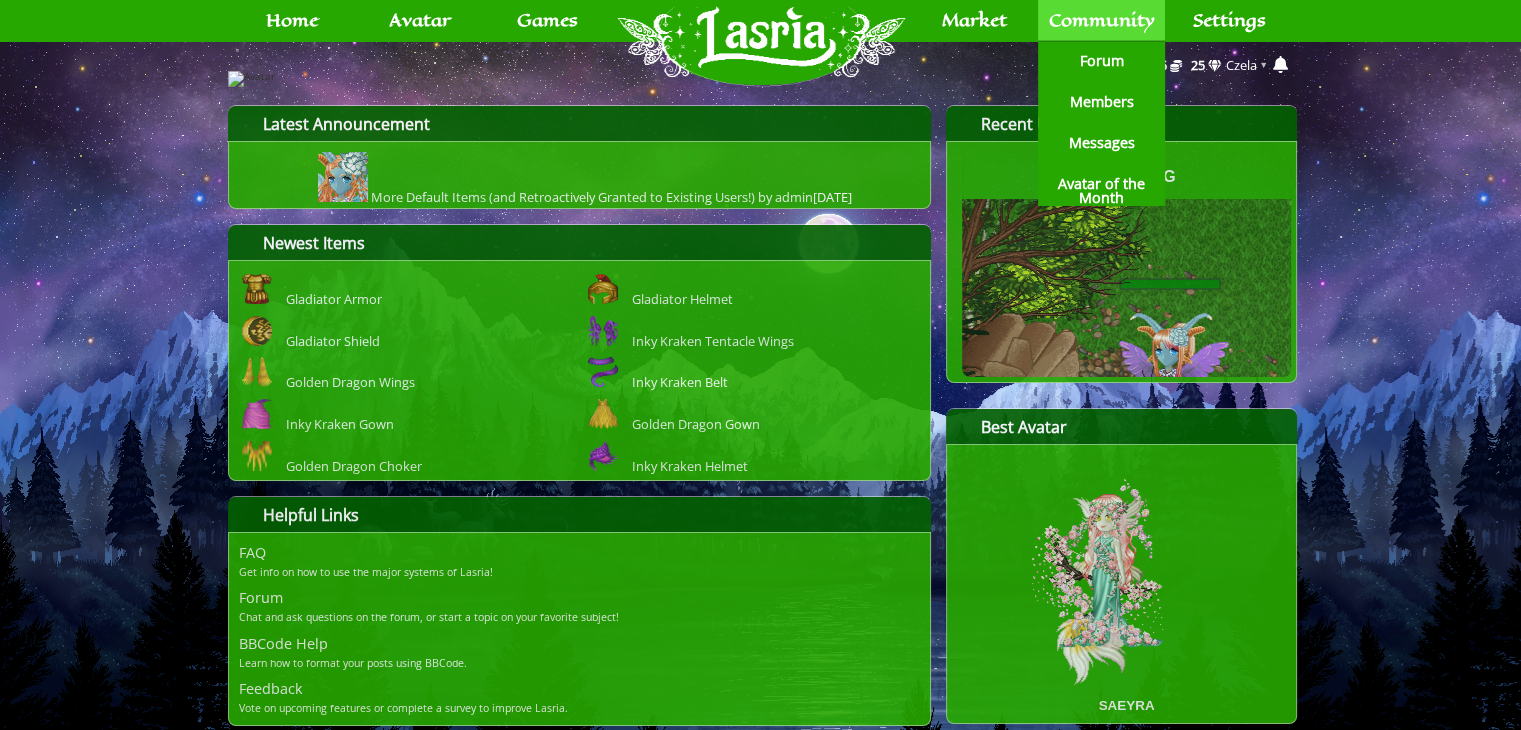 click on "Community" at bounding box center [1102, 20] 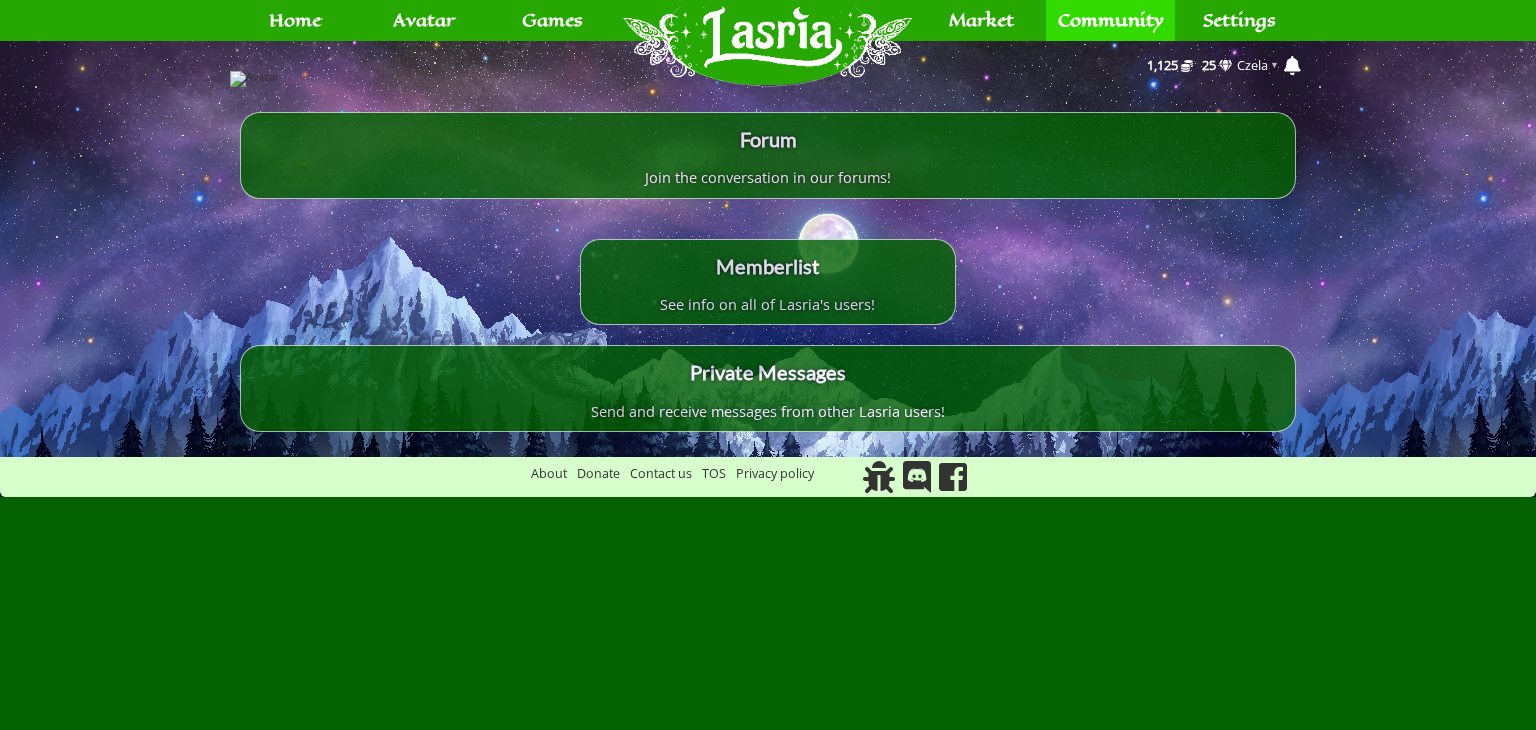 scroll, scrollTop: 0, scrollLeft: 0, axis: both 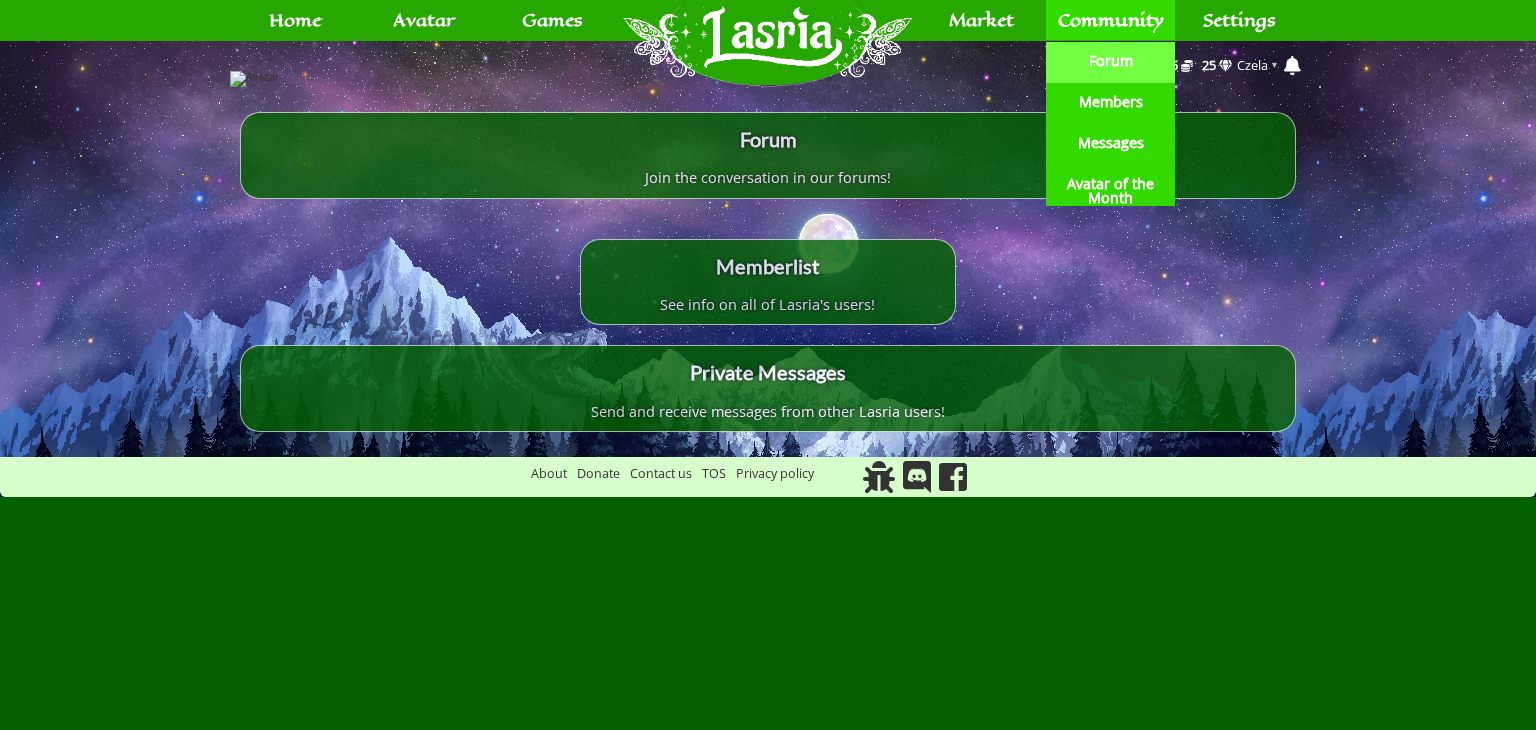 click on "Forum" at bounding box center [1110, 62] 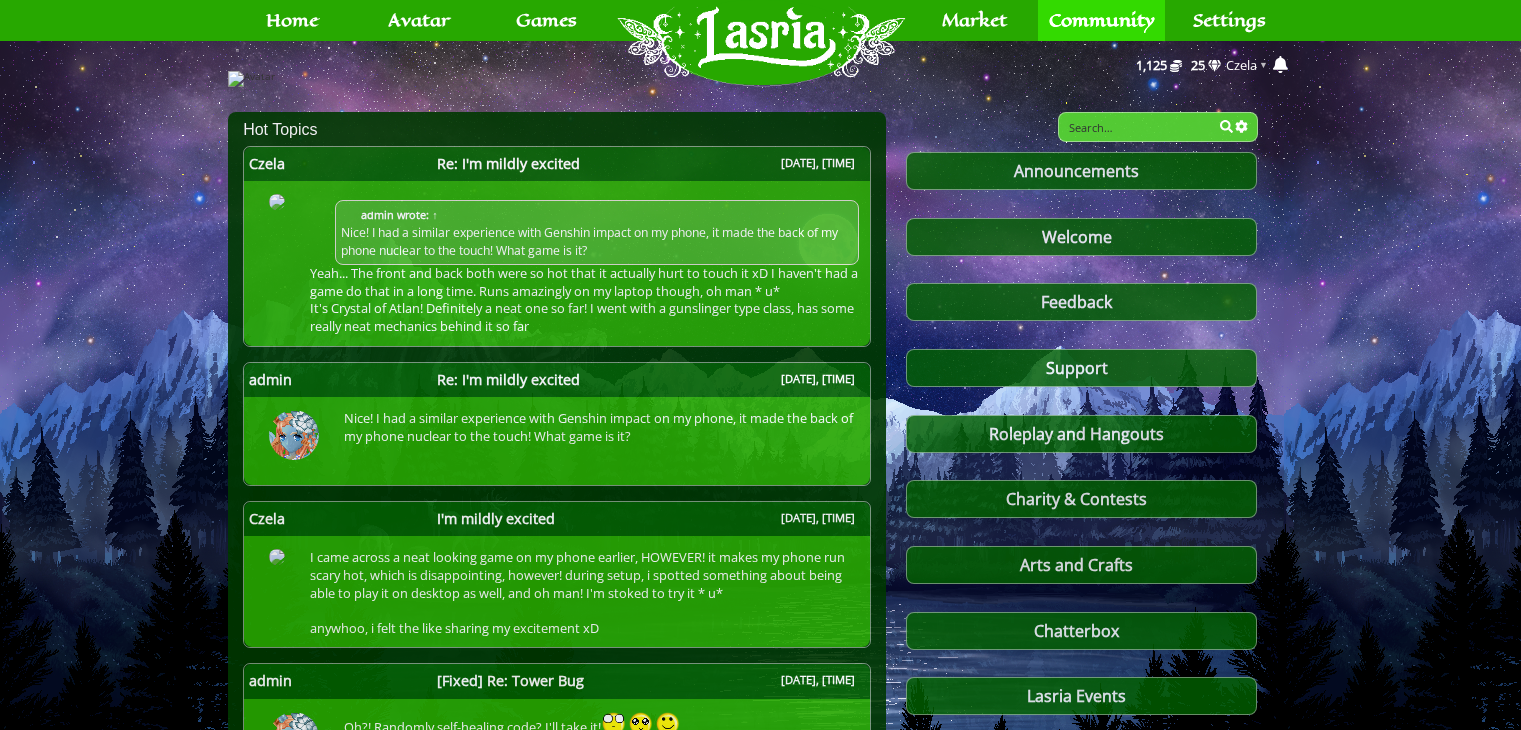 scroll, scrollTop: 0, scrollLeft: 0, axis: both 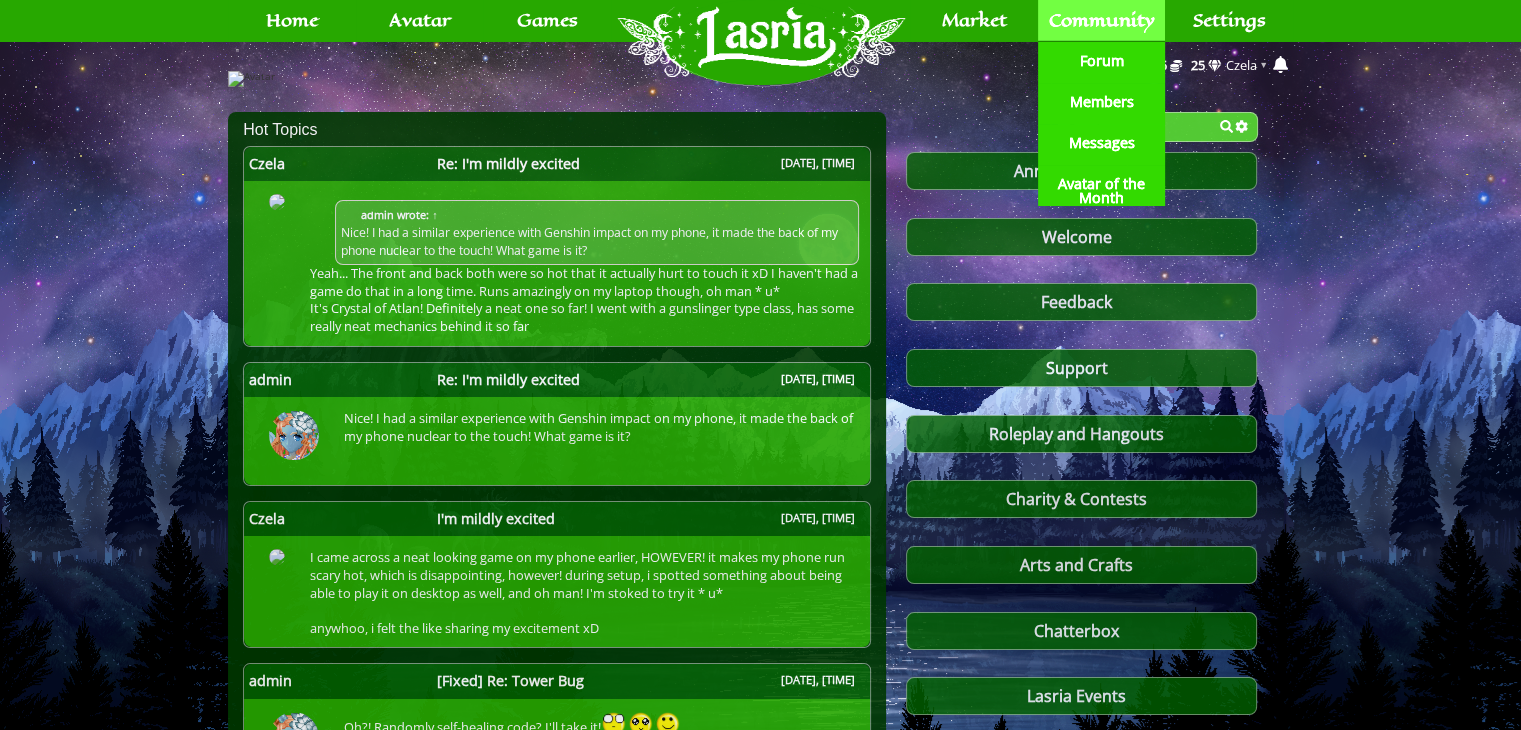 click on "Community" at bounding box center (1102, 20) 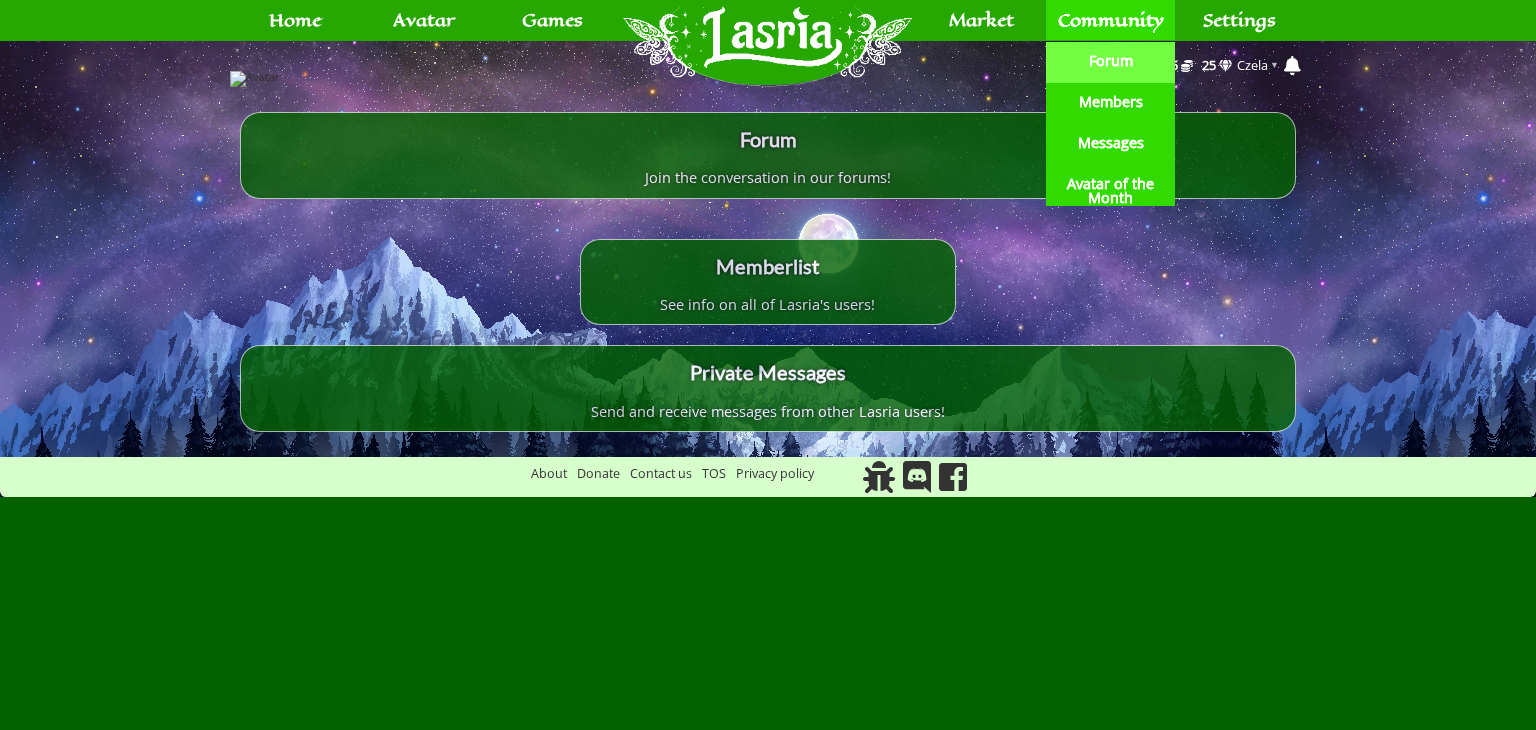 scroll, scrollTop: 0, scrollLeft: 0, axis: both 